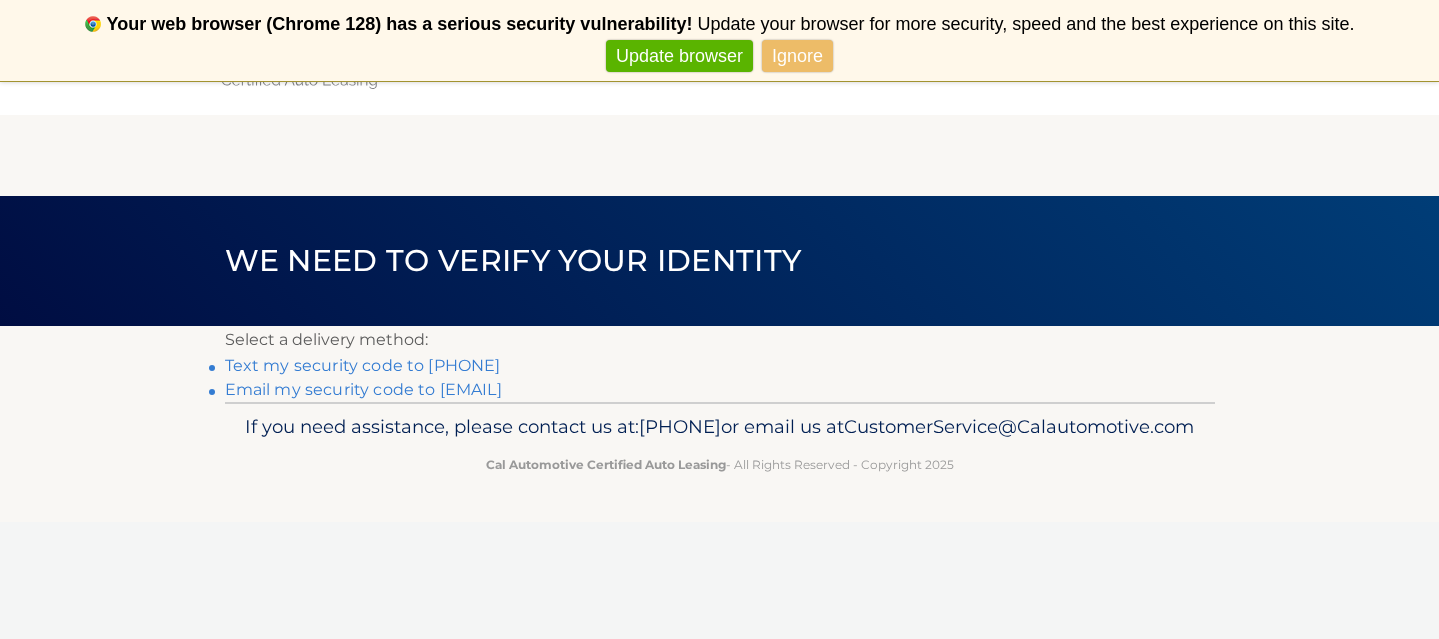 scroll, scrollTop: 0, scrollLeft: 0, axis: both 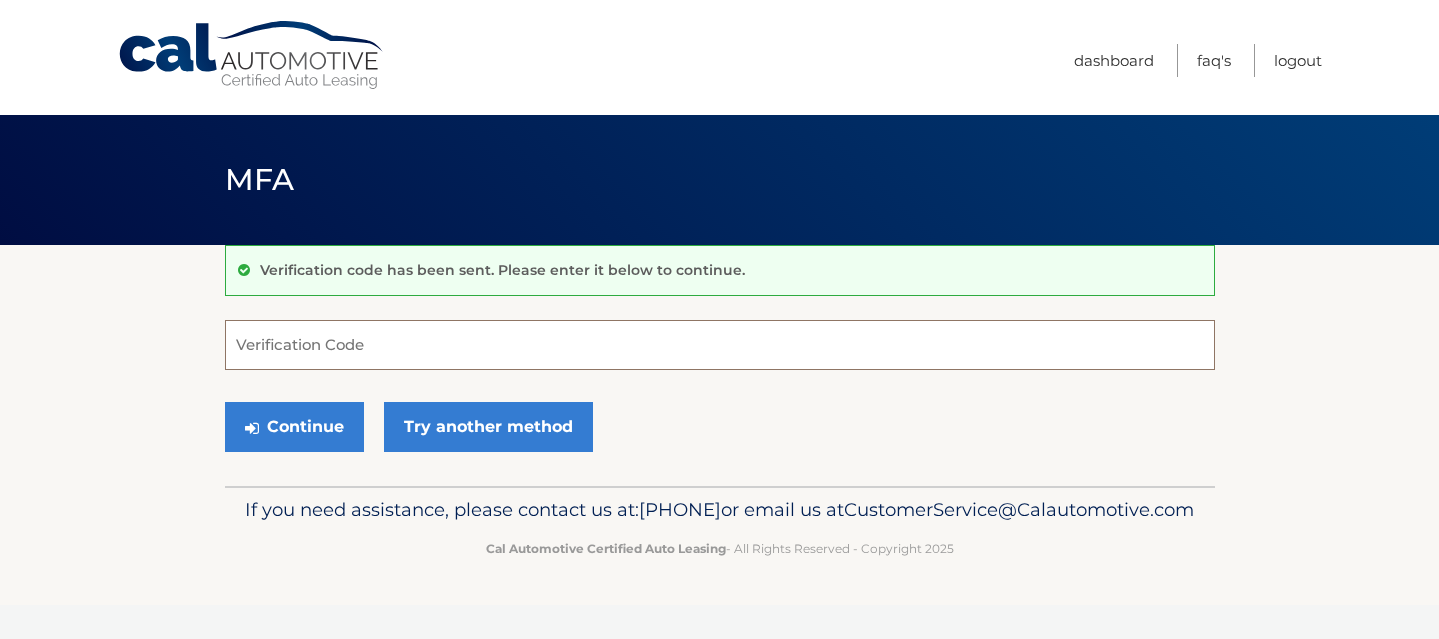 click on "Verification Code" at bounding box center [720, 345] 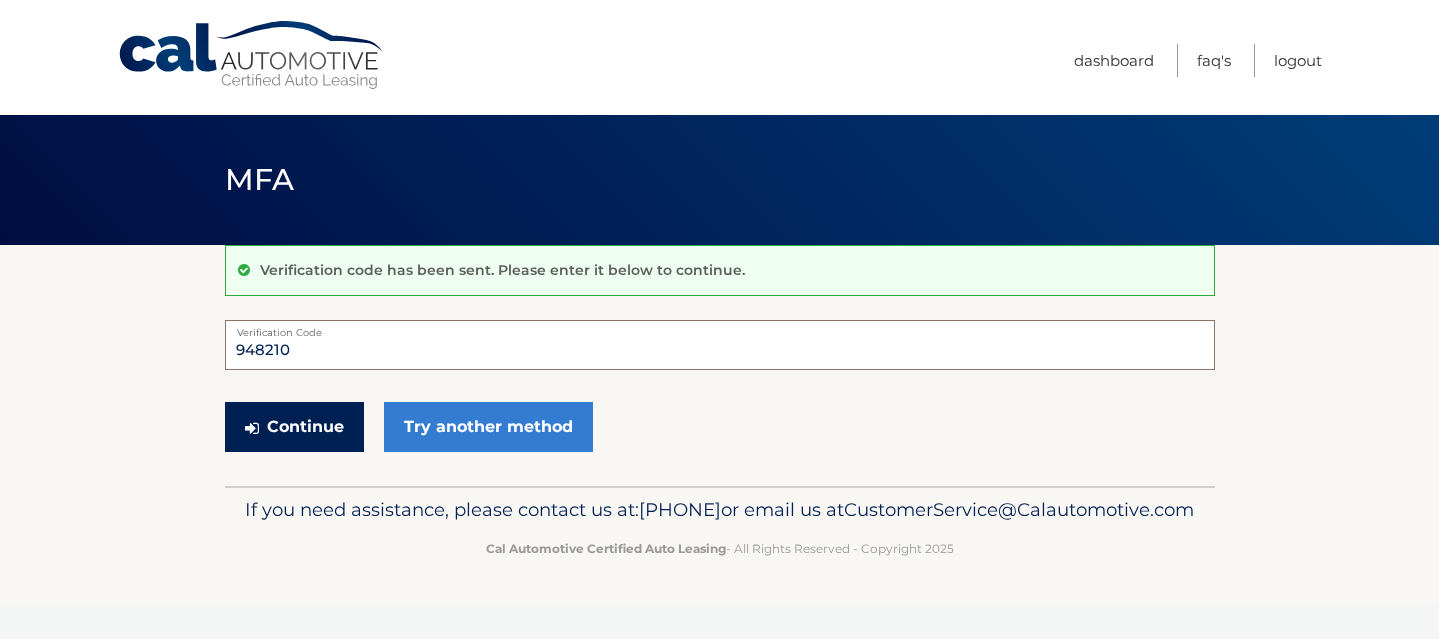 type on "948210" 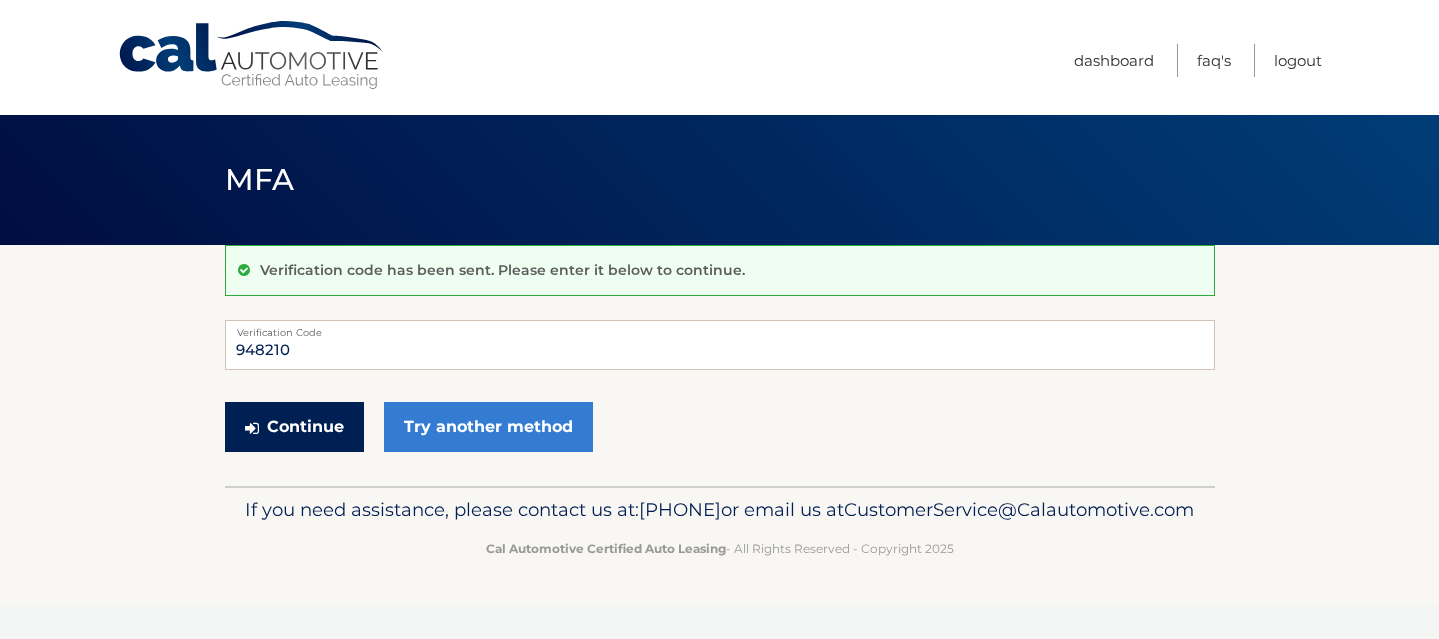 click on "Continue" at bounding box center (294, 427) 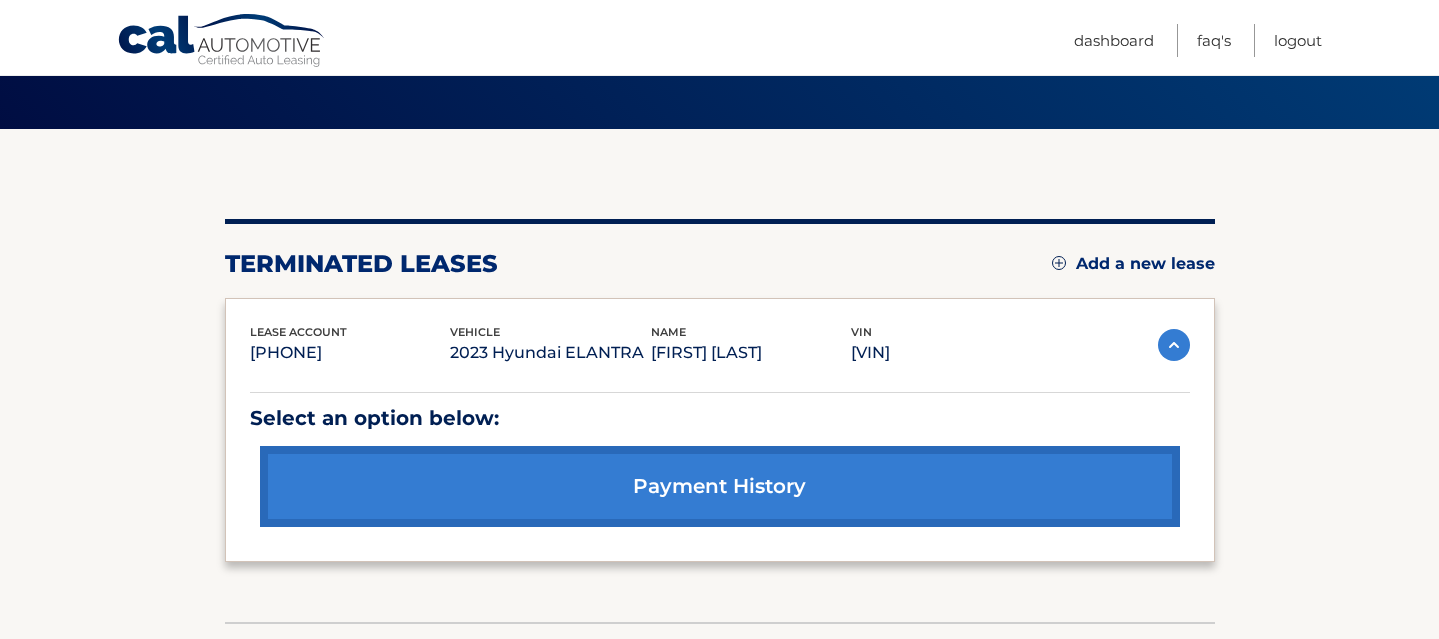 scroll, scrollTop: 148, scrollLeft: 0, axis: vertical 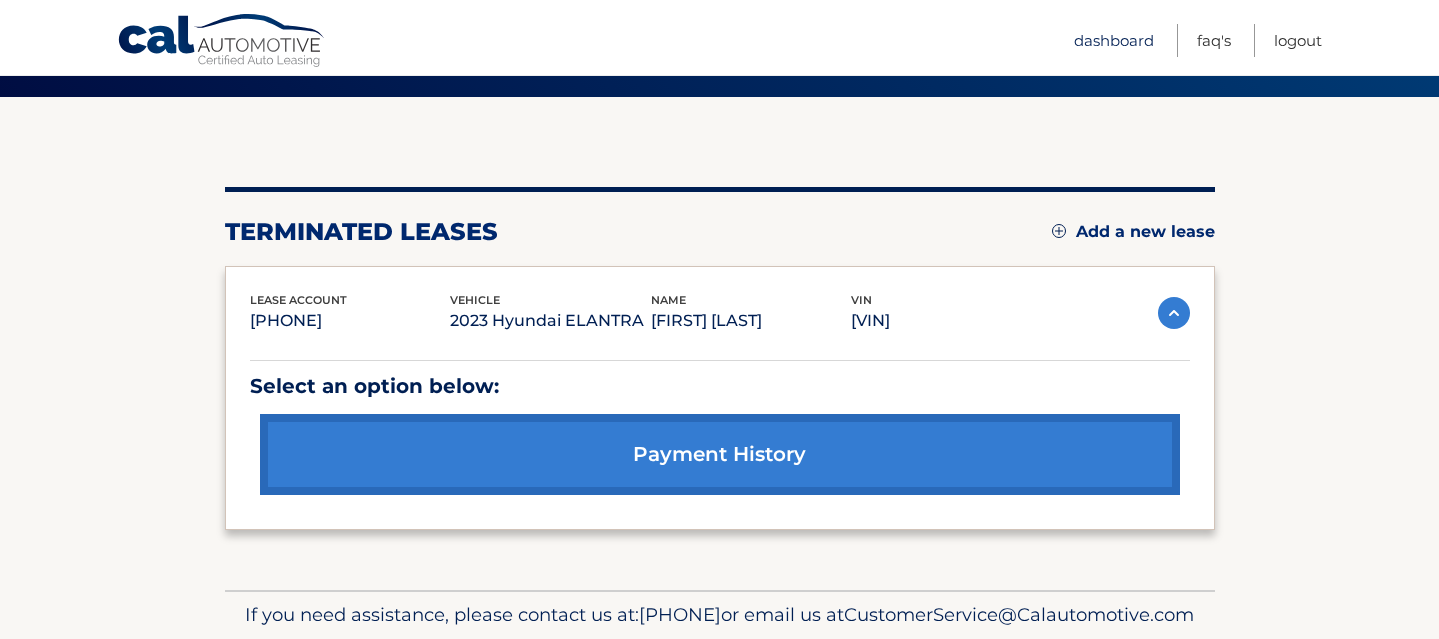 click on "Dashboard" at bounding box center [1114, 40] 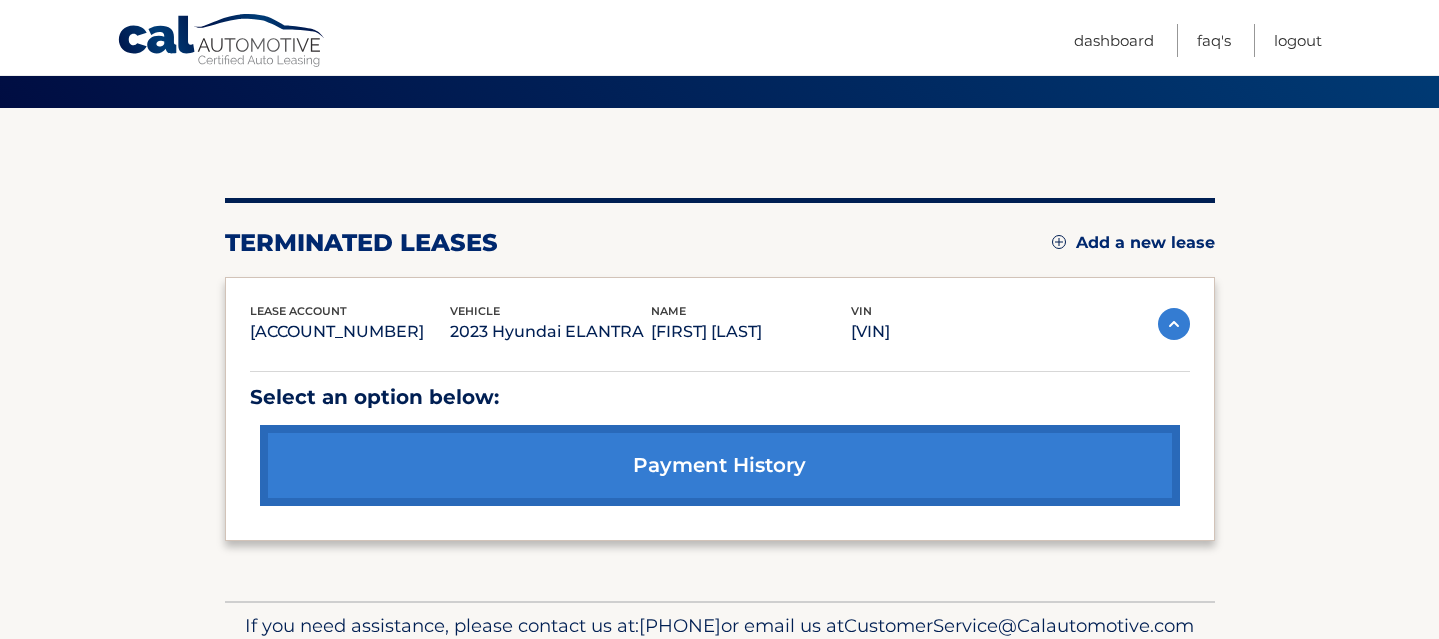 scroll, scrollTop: 130, scrollLeft: 0, axis: vertical 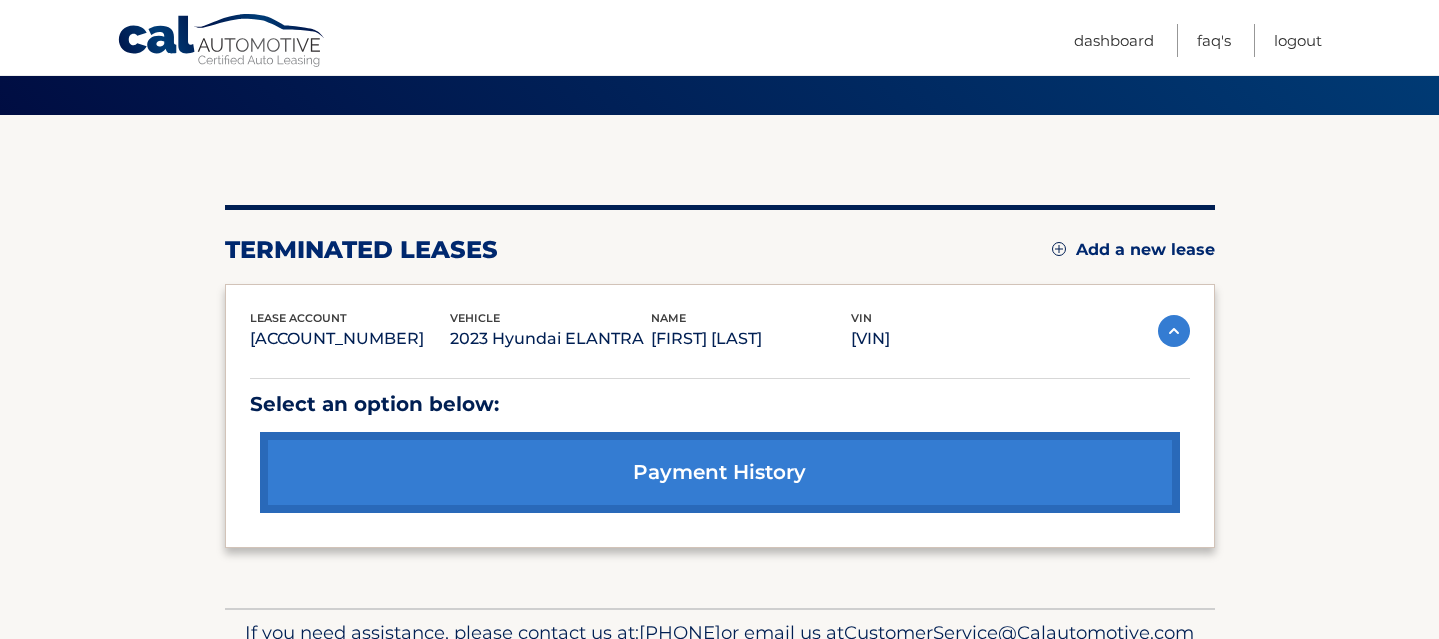 click on "payment history" at bounding box center (720, 472) 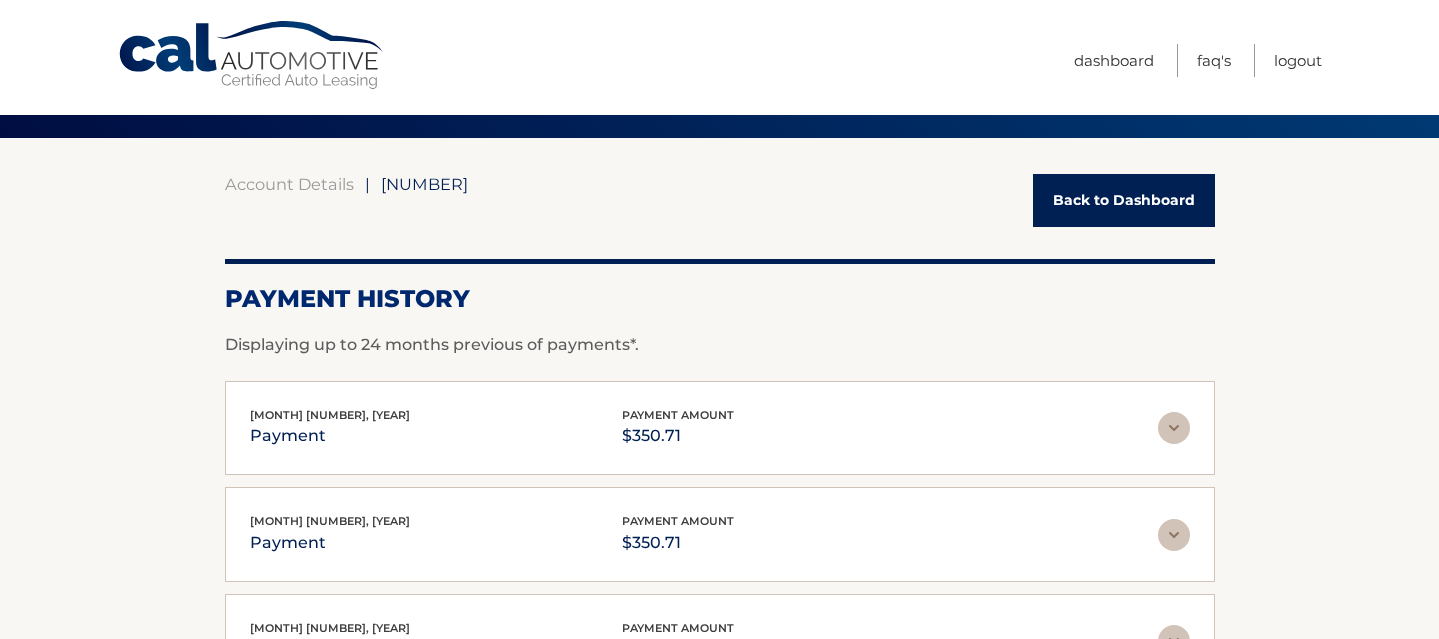 scroll, scrollTop: 111, scrollLeft: 0, axis: vertical 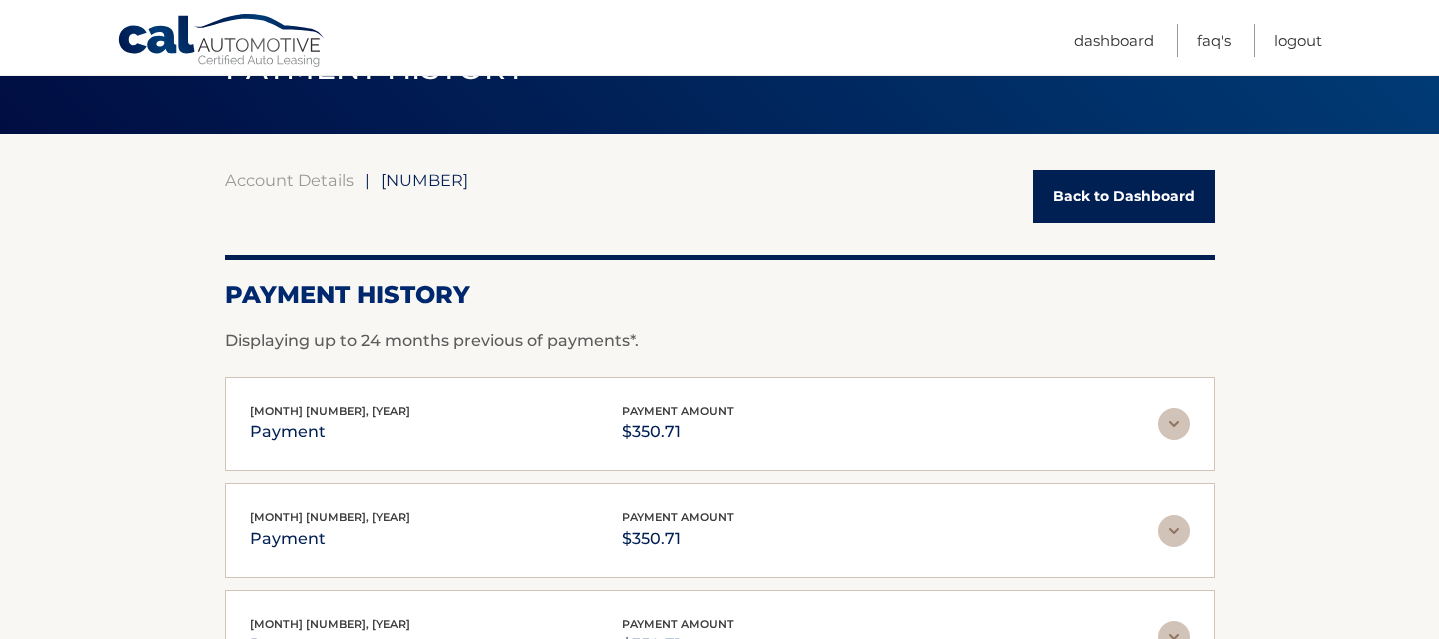 click at bounding box center [1174, 424] 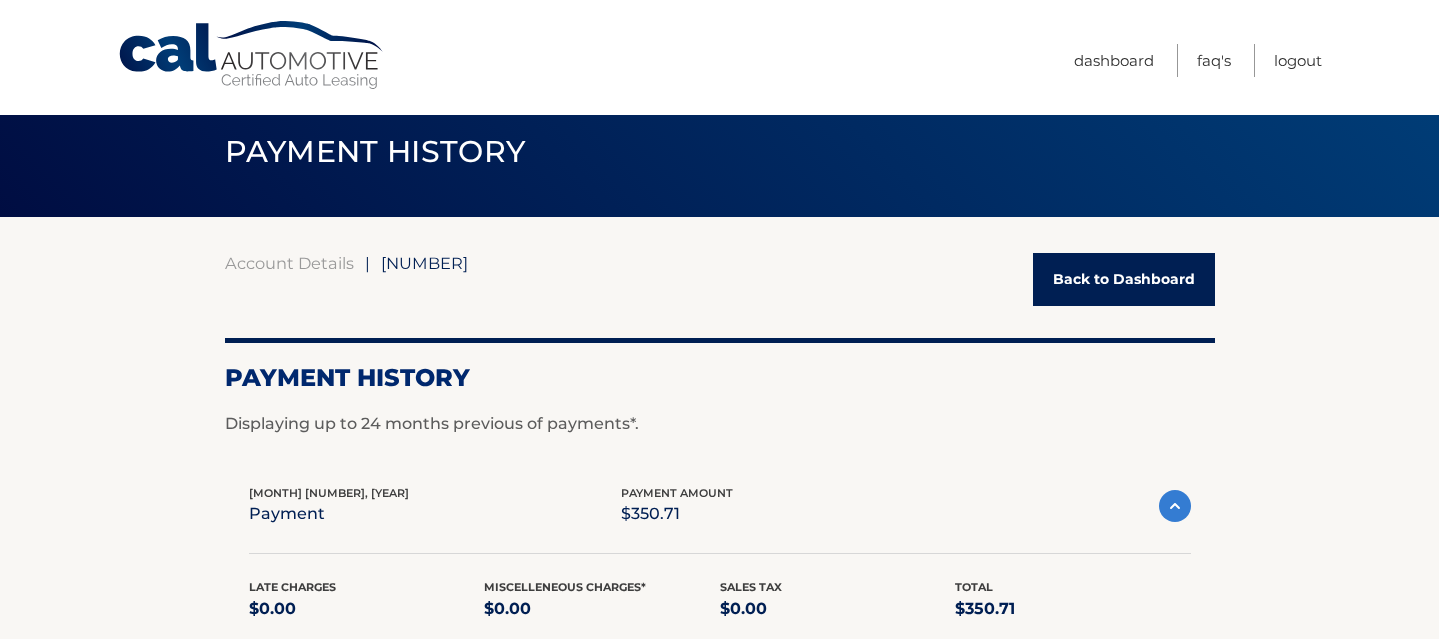 scroll, scrollTop: 25, scrollLeft: 0, axis: vertical 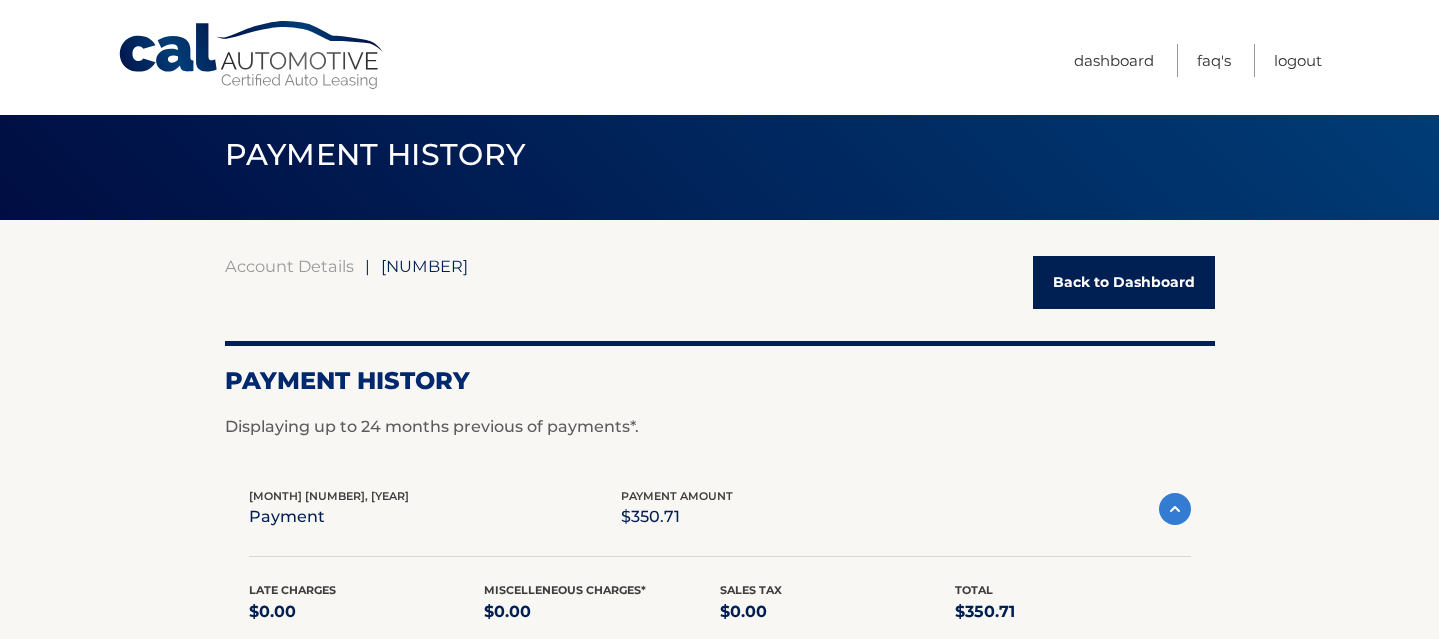 click on "Cal Automotive" at bounding box center (252, 55) 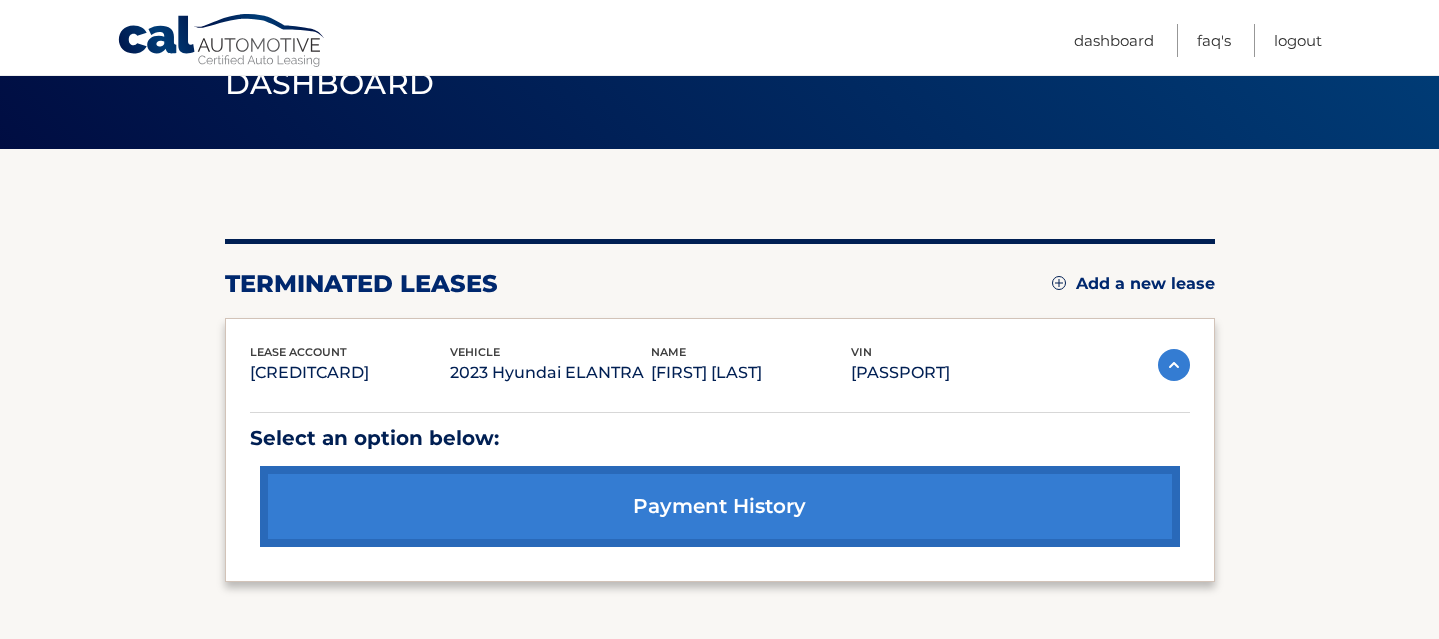 scroll, scrollTop: 93, scrollLeft: 0, axis: vertical 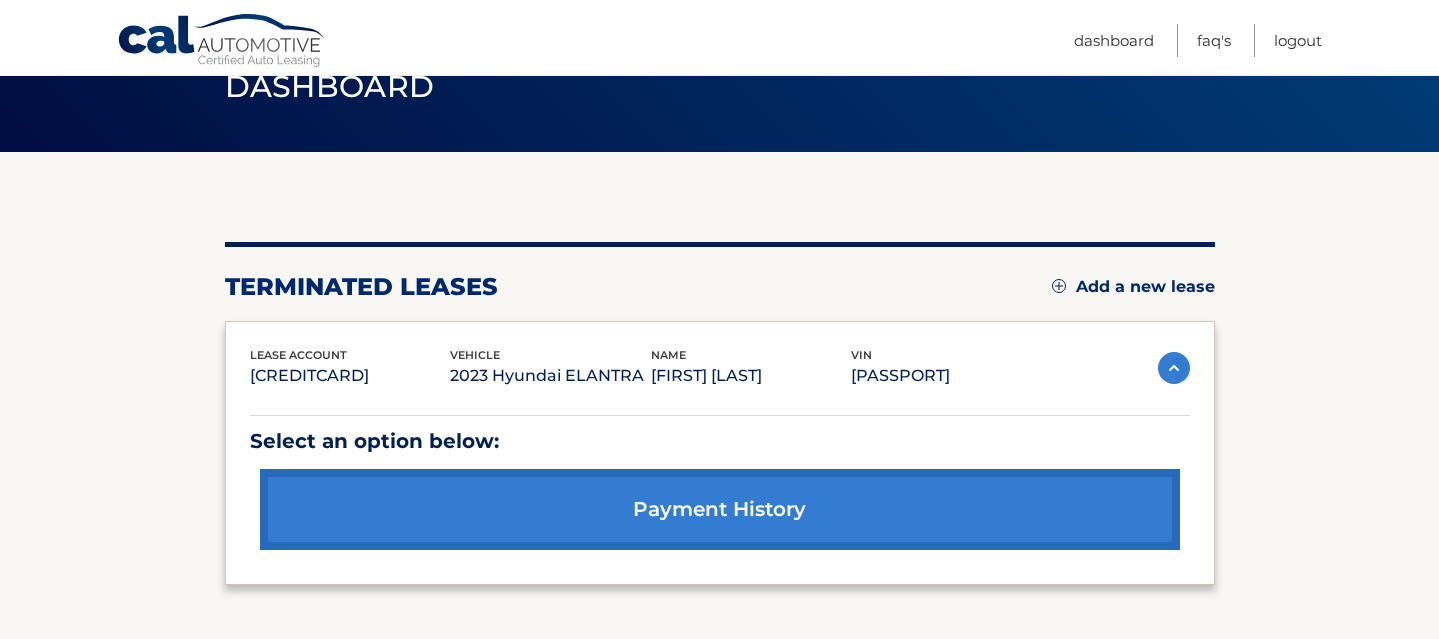 click on "payment history" at bounding box center [720, 509] 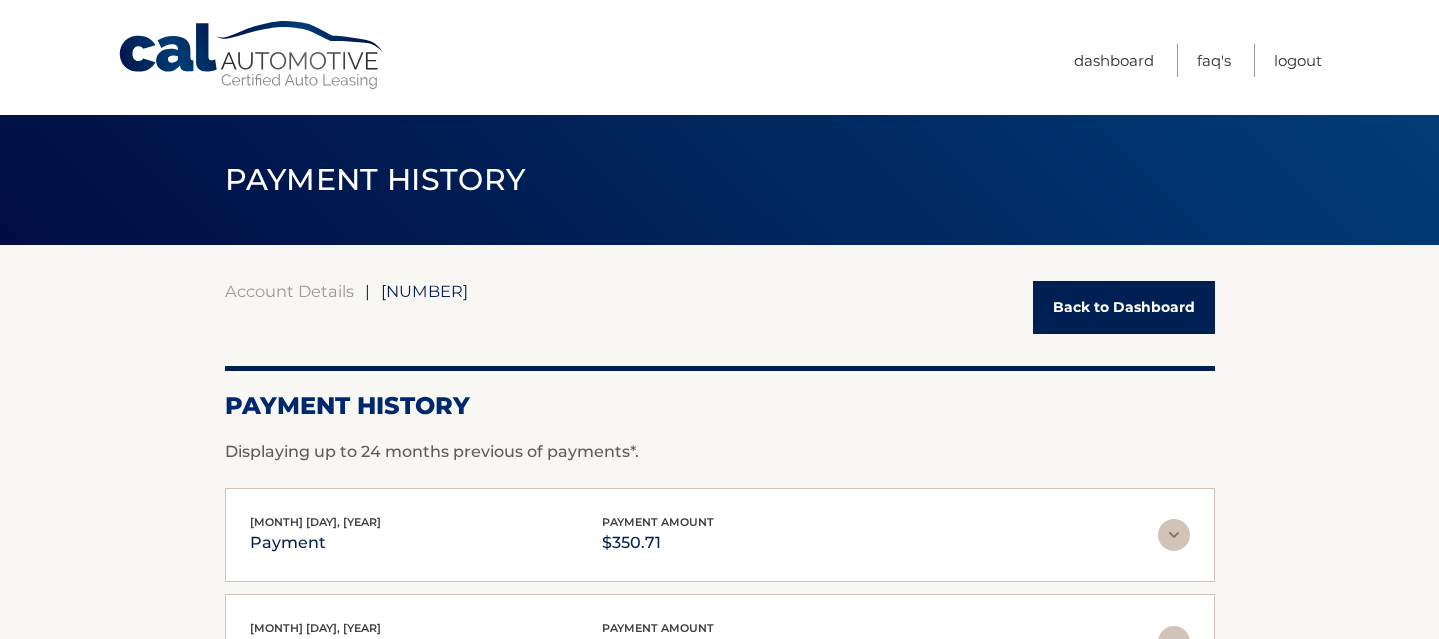 scroll, scrollTop: 0, scrollLeft: 0, axis: both 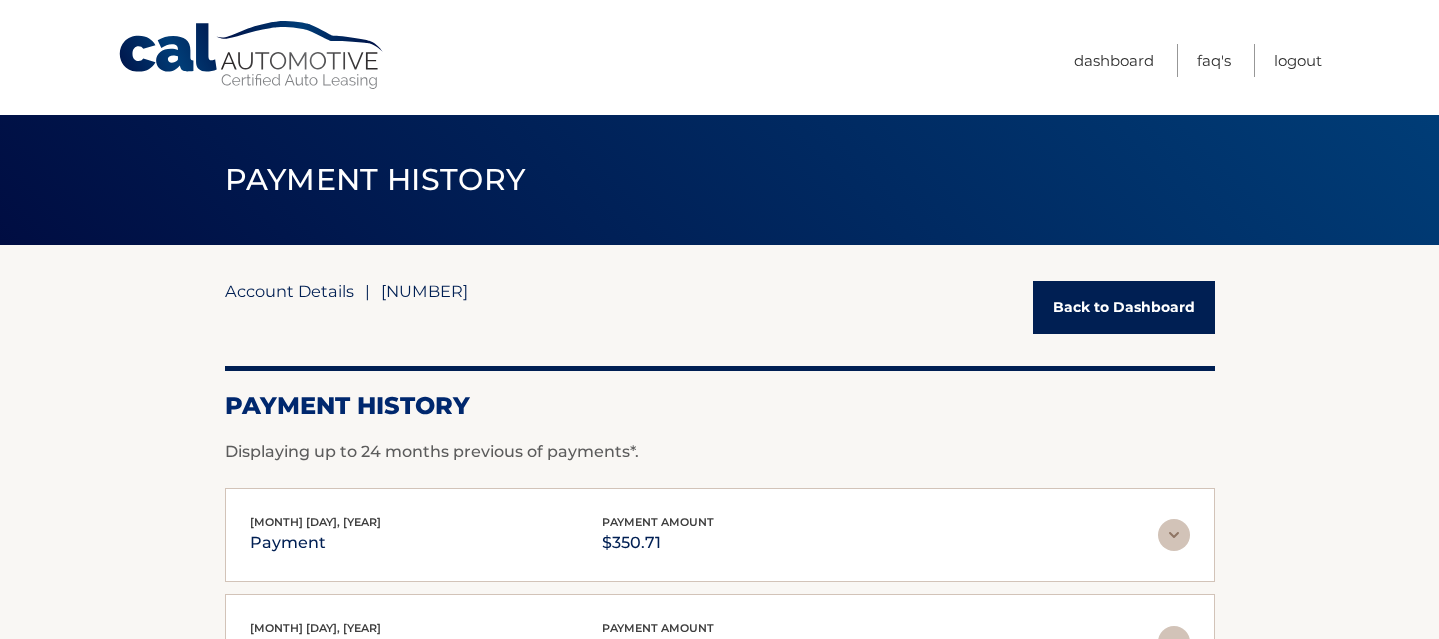 click on "Account Details" at bounding box center (289, 291) 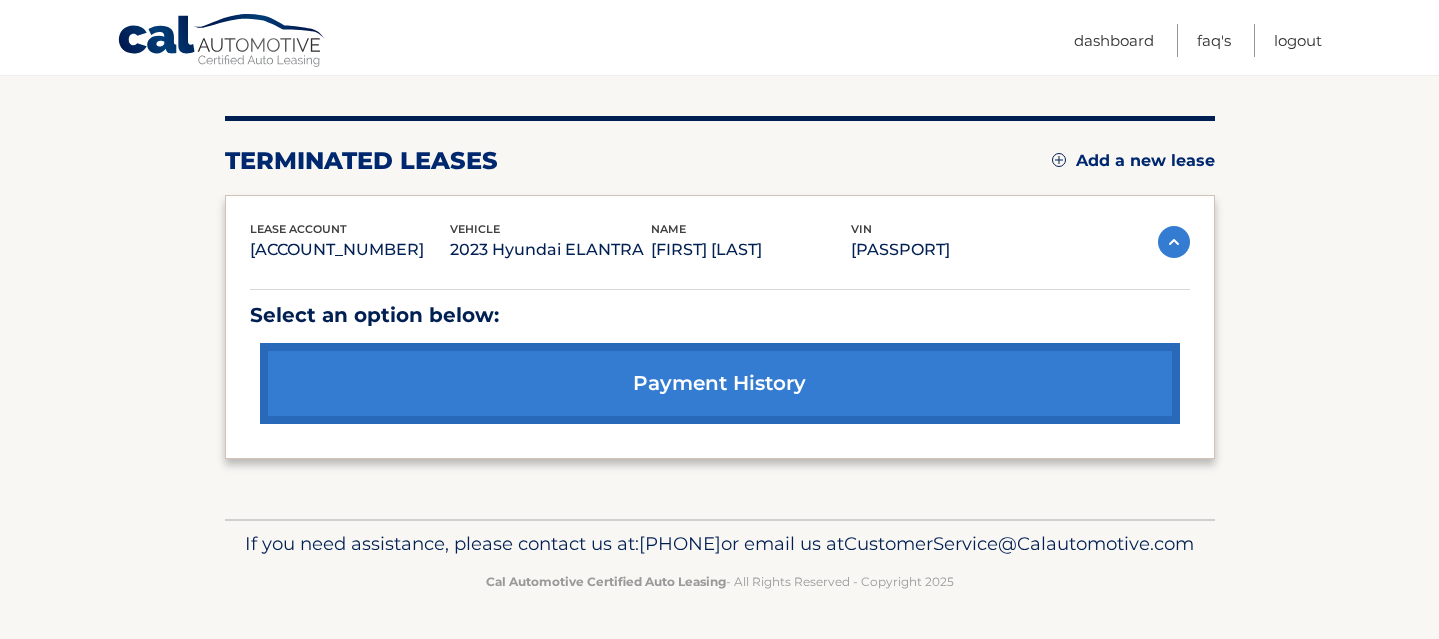scroll, scrollTop: 278, scrollLeft: 0, axis: vertical 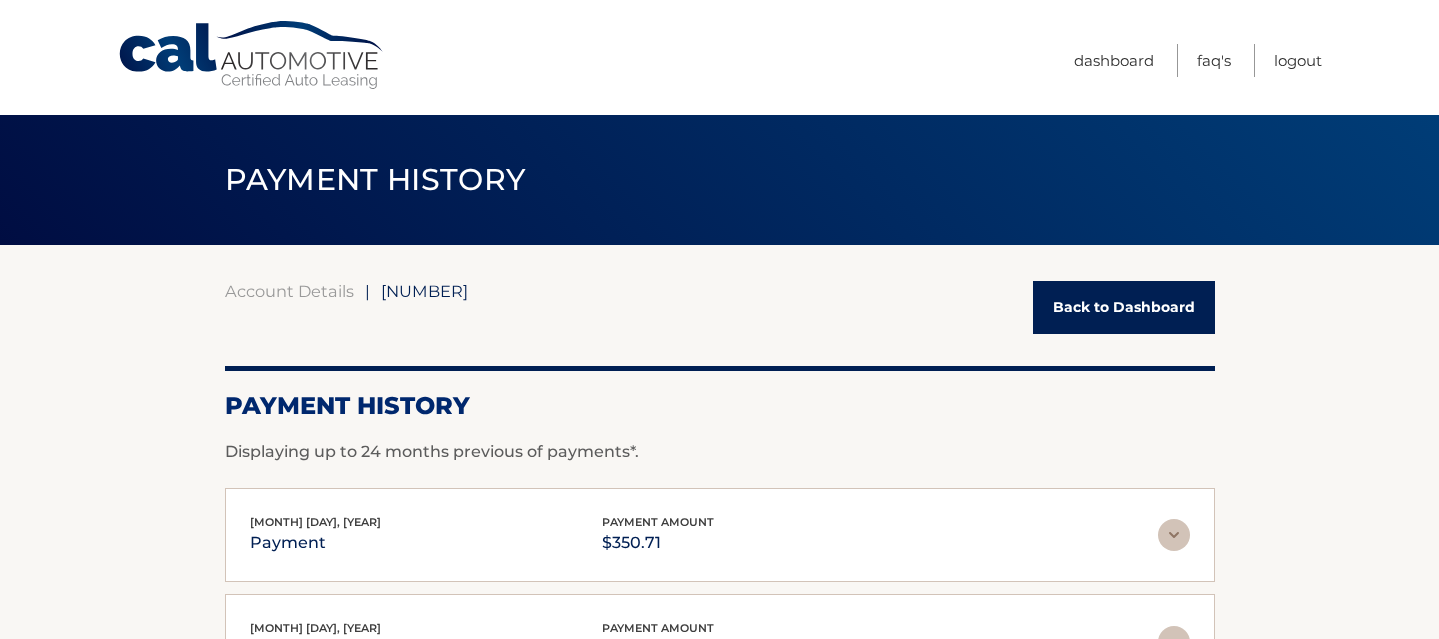 click on "[NUMBER]" at bounding box center [424, 291] 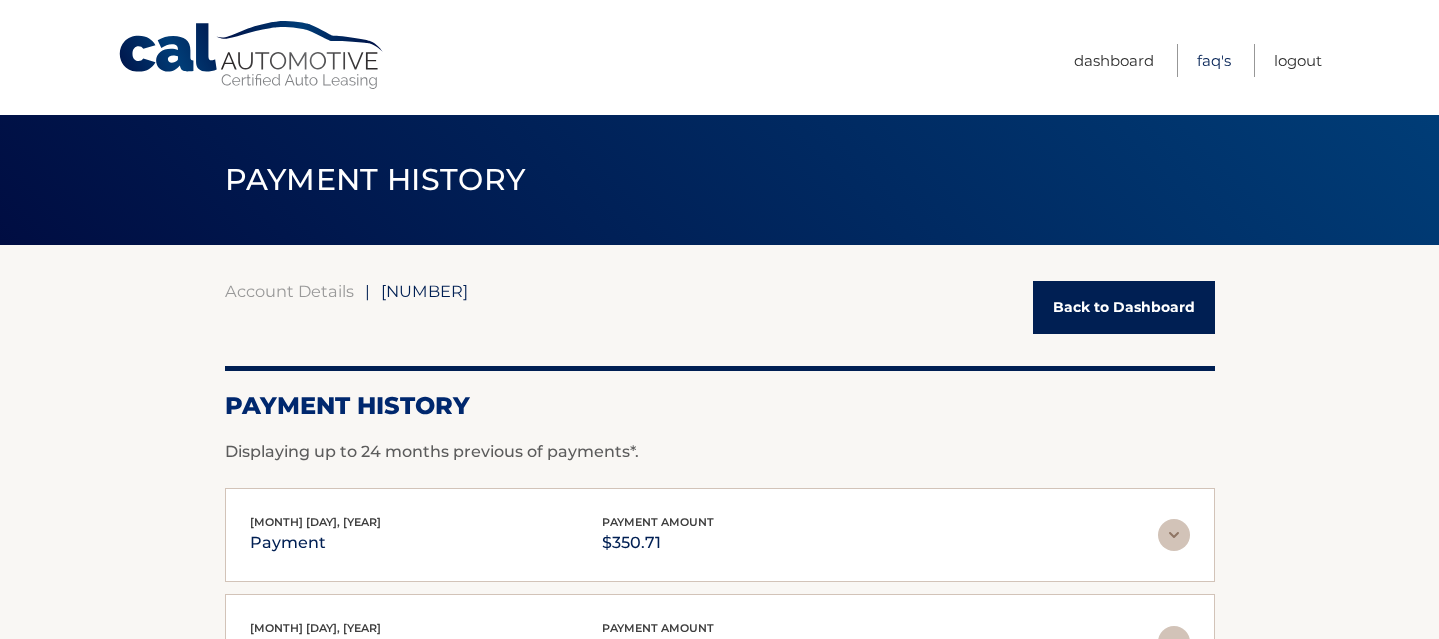 click on "FAQ's" at bounding box center (1214, 60) 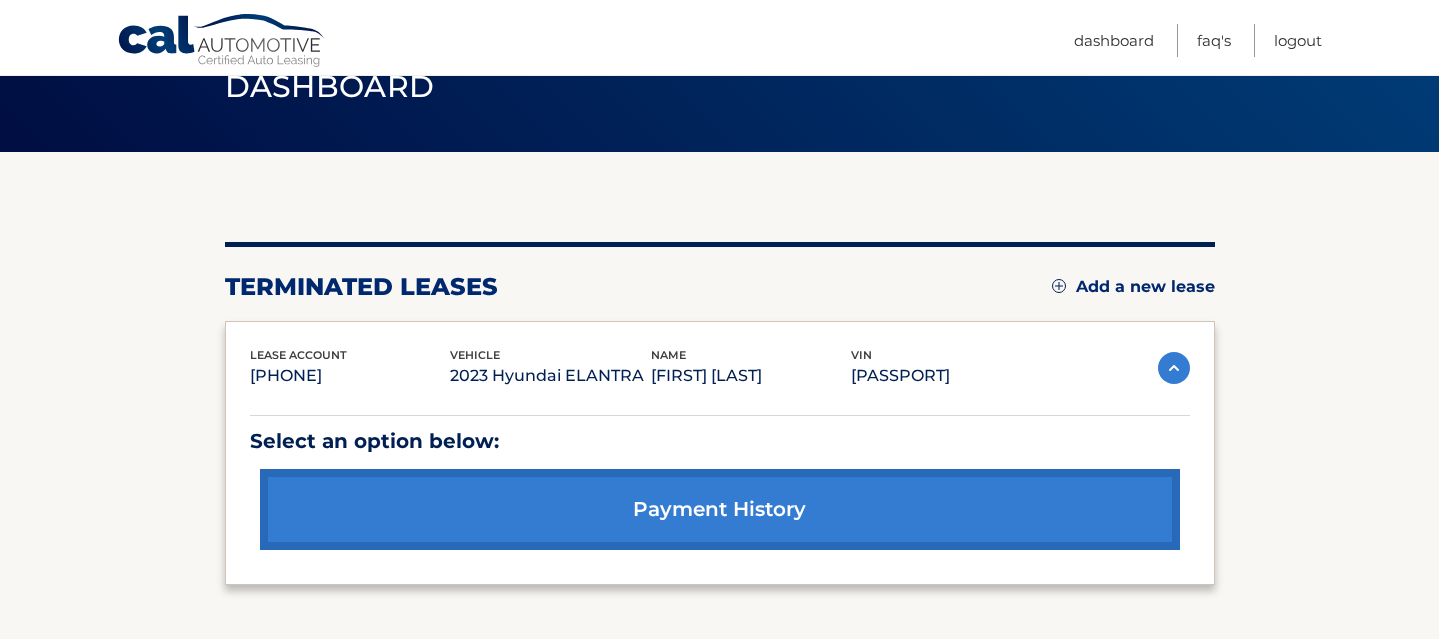 scroll, scrollTop: 95, scrollLeft: 0, axis: vertical 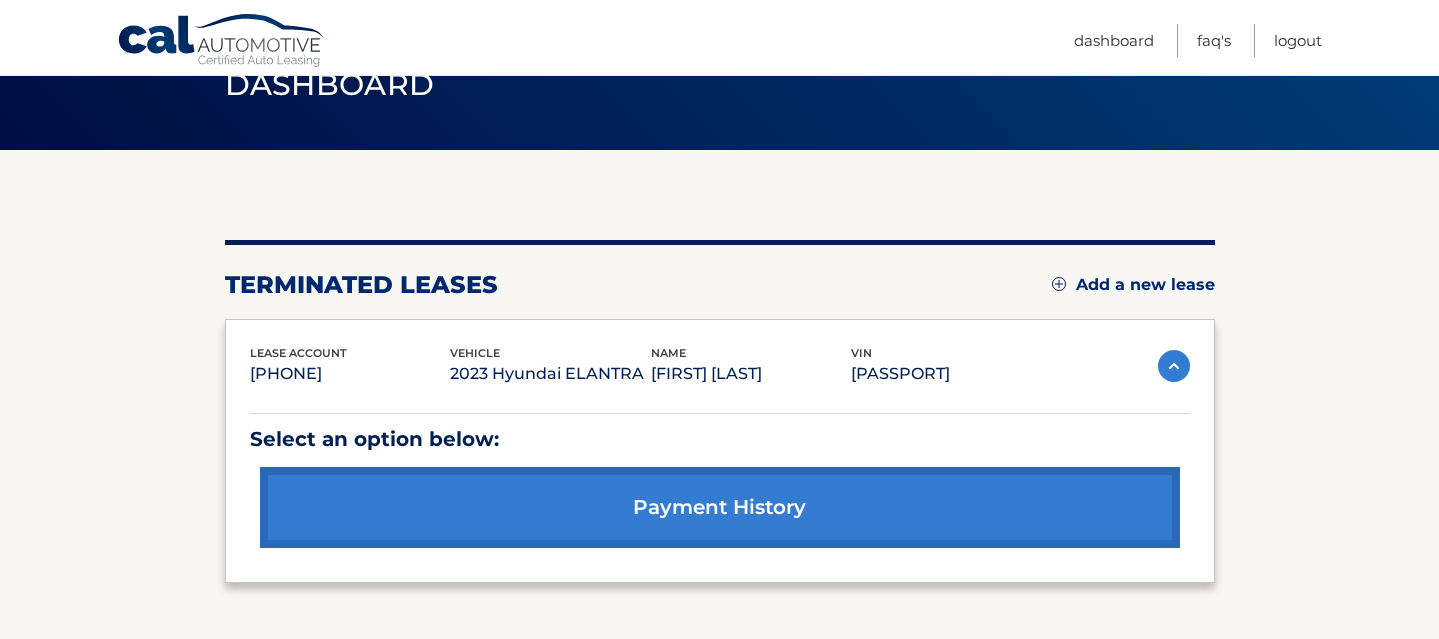 click at bounding box center (1174, 366) 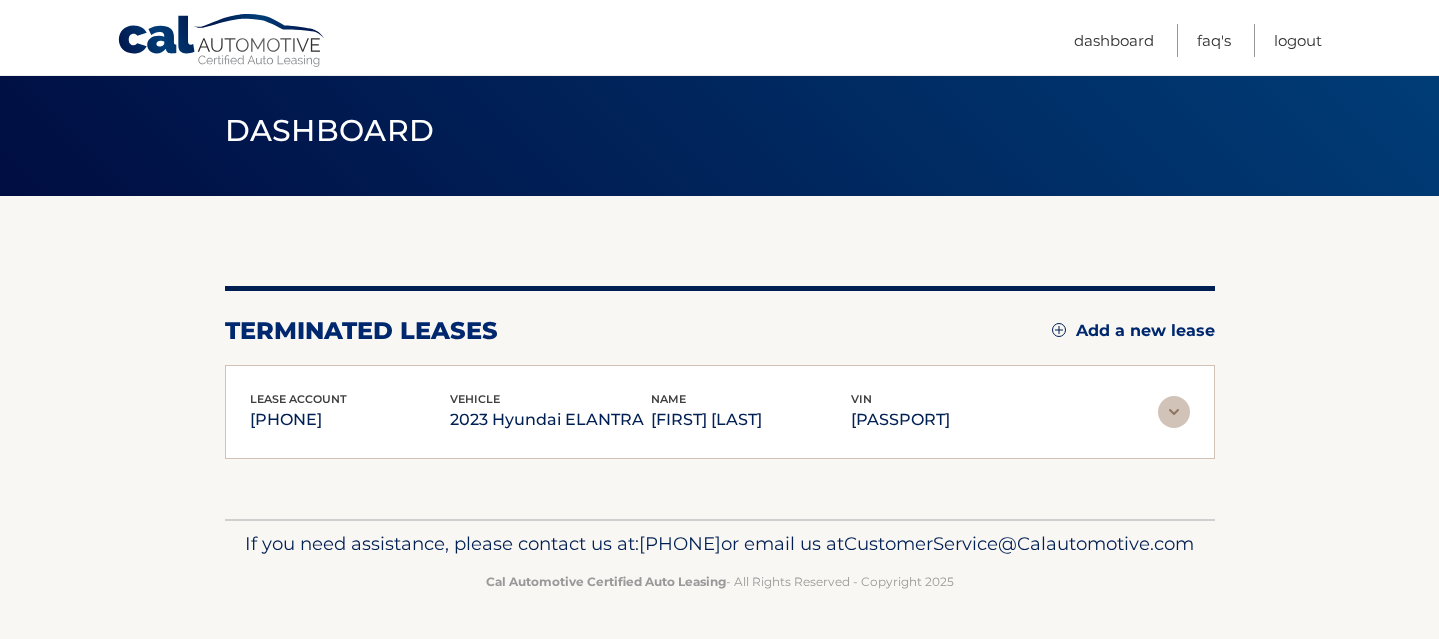 click at bounding box center (1174, 412) 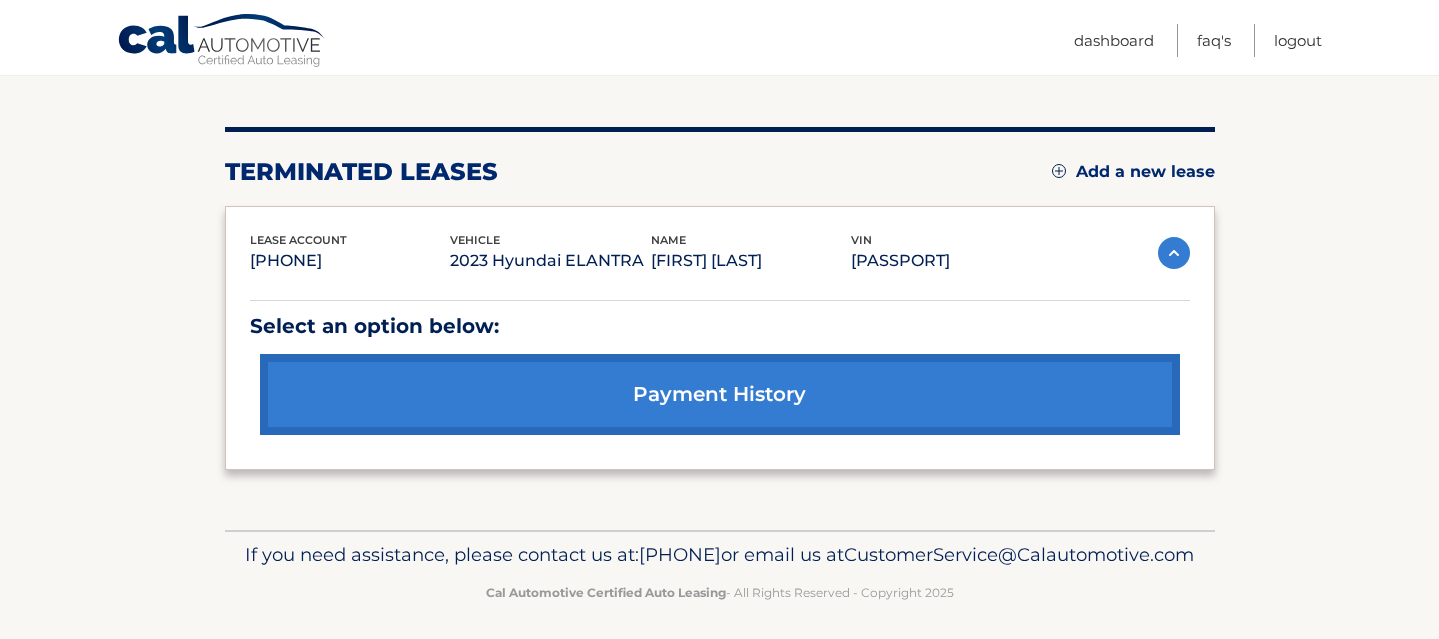scroll, scrollTop: 244, scrollLeft: 0, axis: vertical 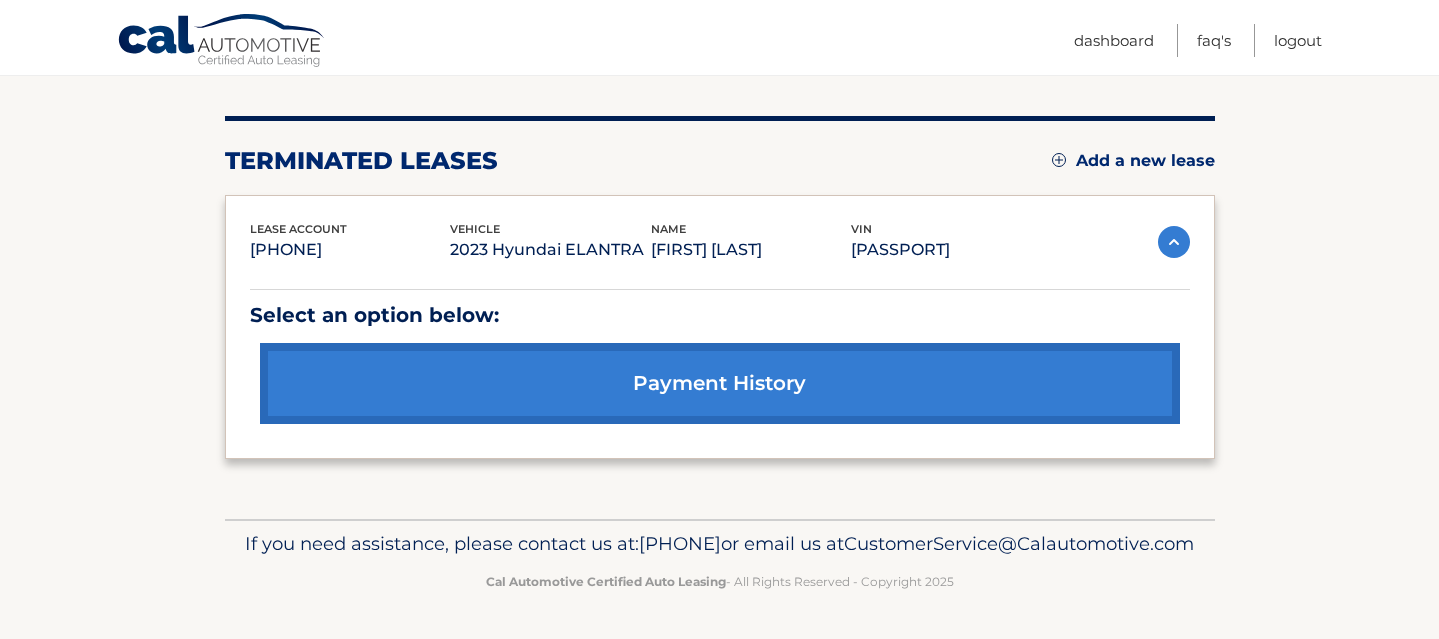 click on "payment history" at bounding box center (720, 383) 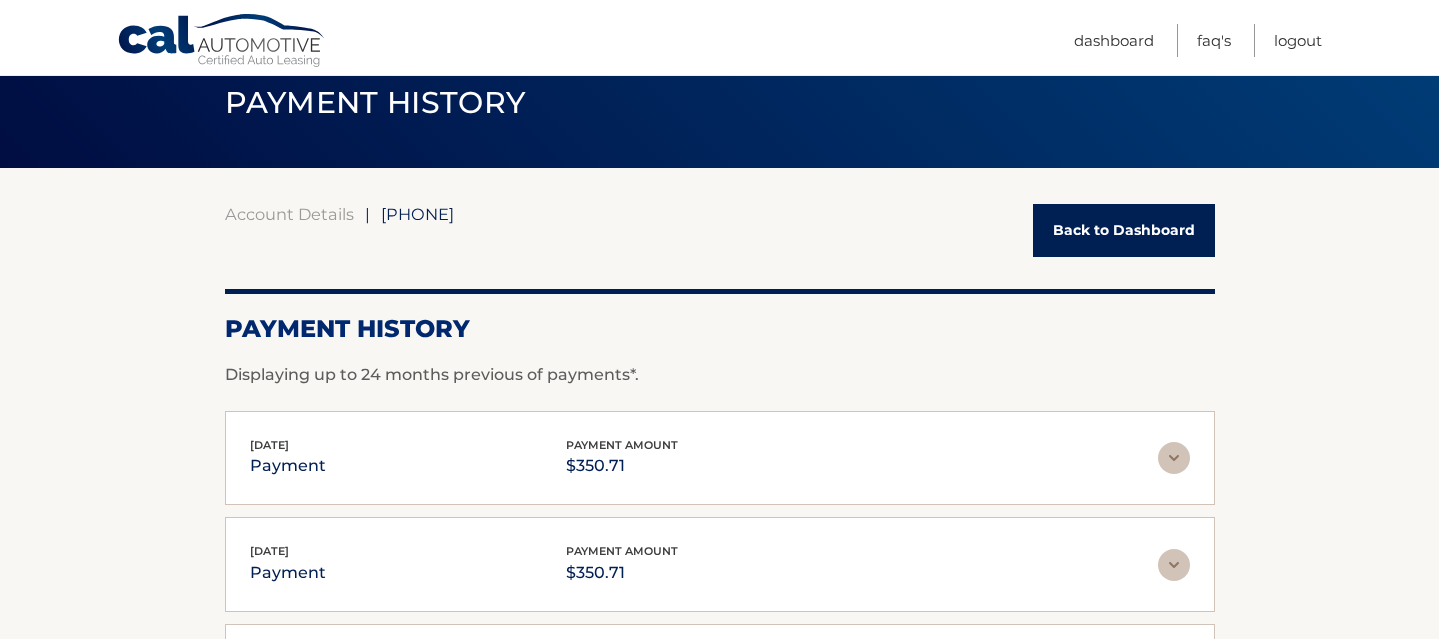 scroll, scrollTop: 0, scrollLeft: 0, axis: both 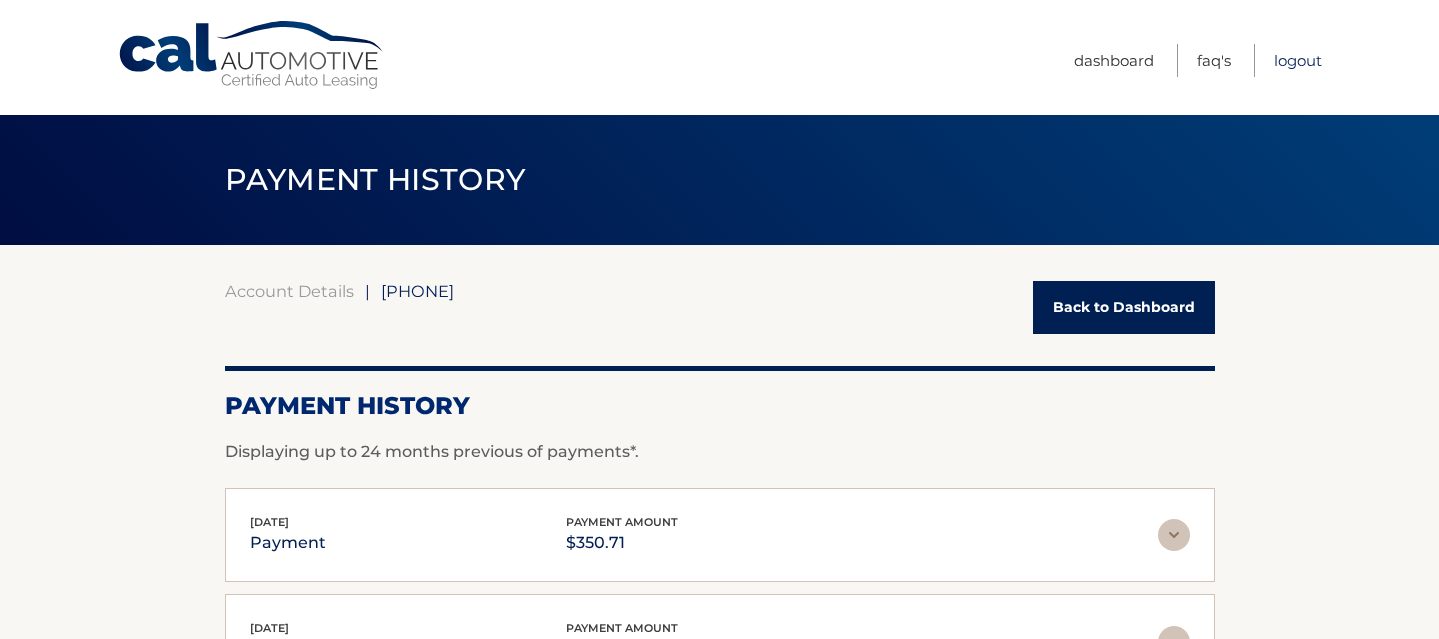 click on "Logout" at bounding box center (1298, 60) 